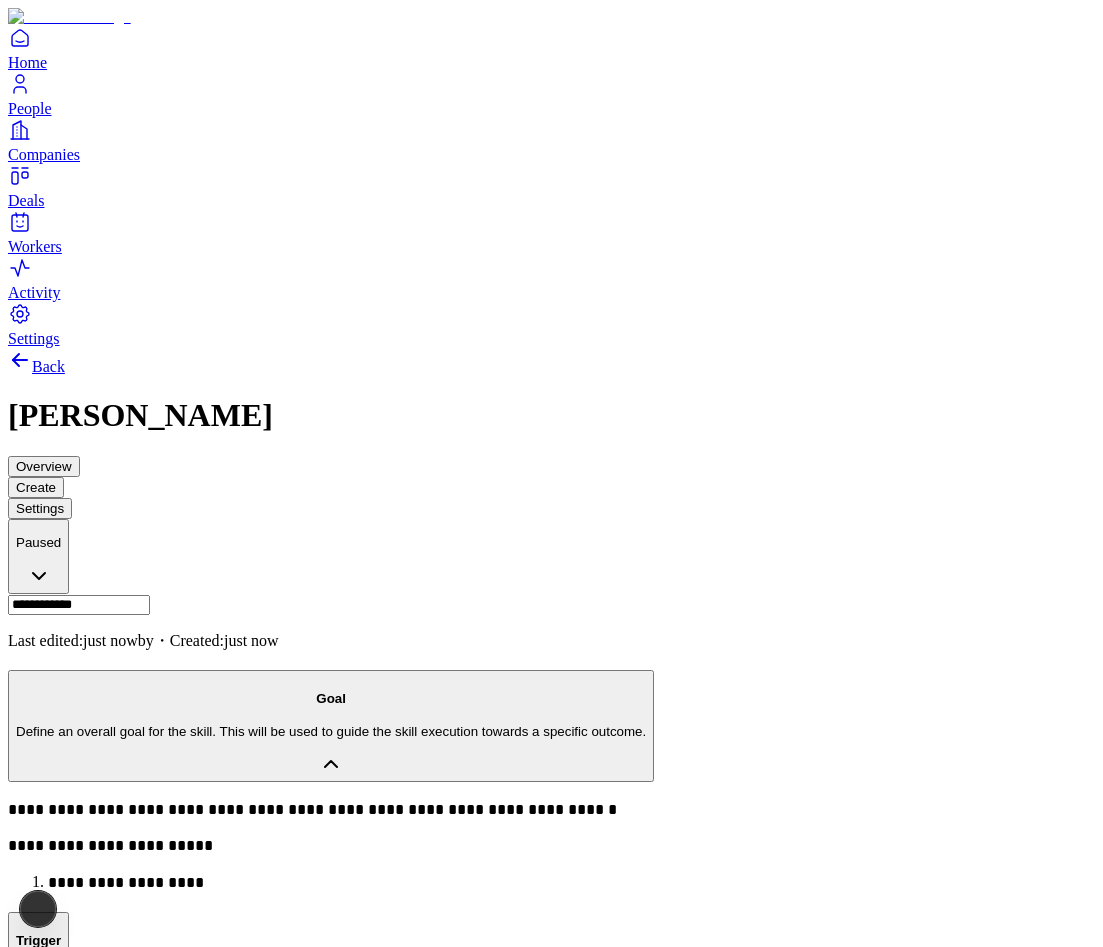 scroll, scrollTop: 0, scrollLeft: 0, axis: both 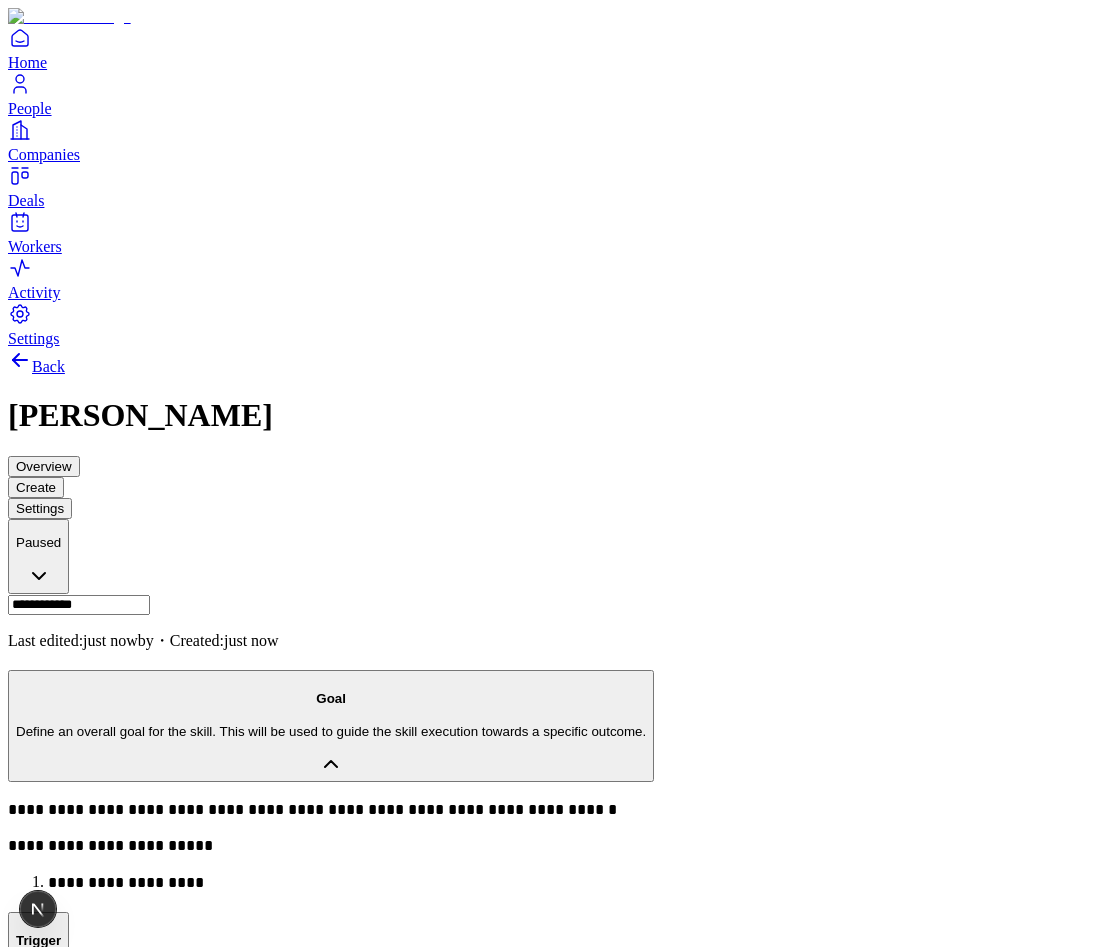 click on "**********" at bounding box center (451, 1287) 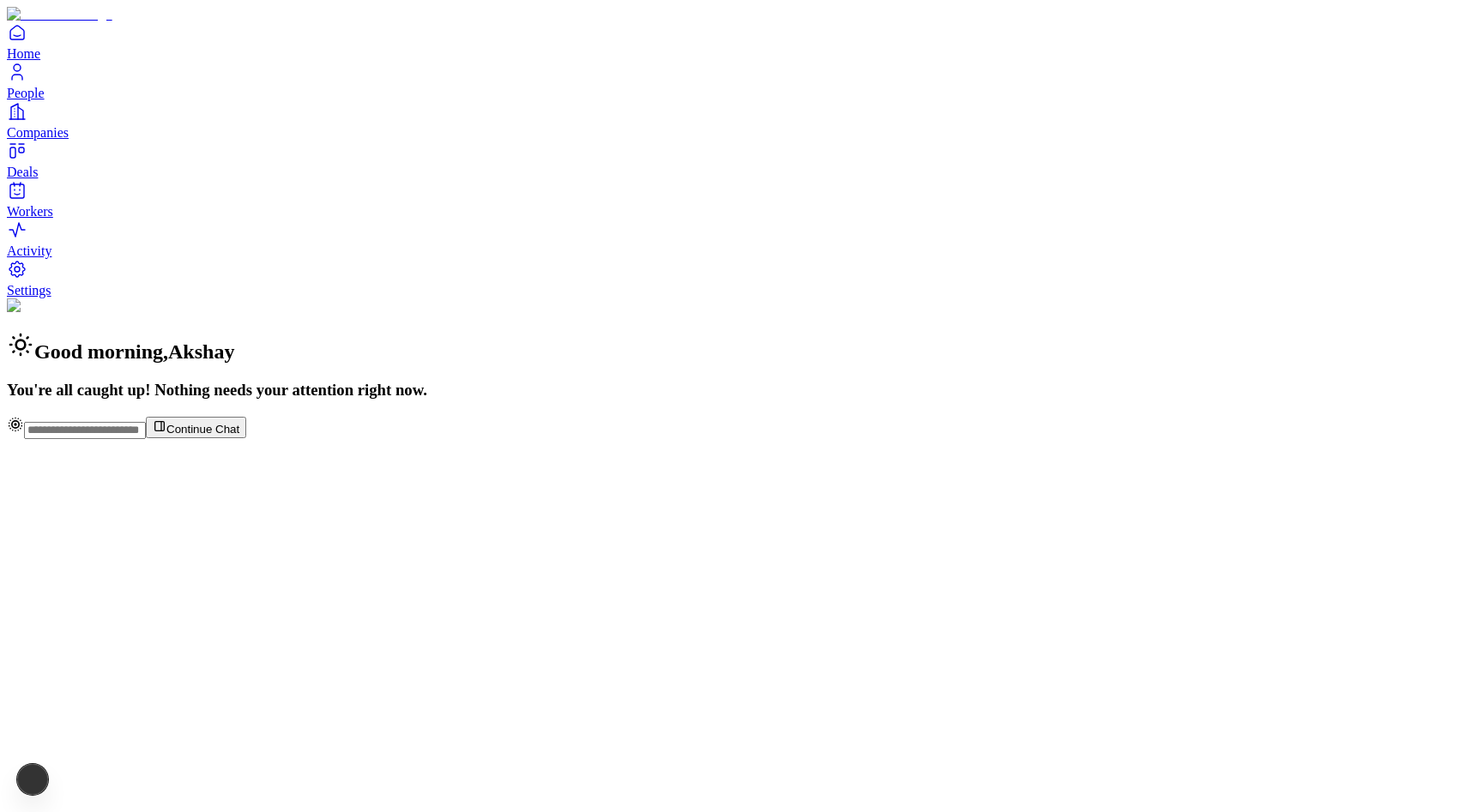 scroll, scrollTop: 0, scrollLeft: 0, axis: both 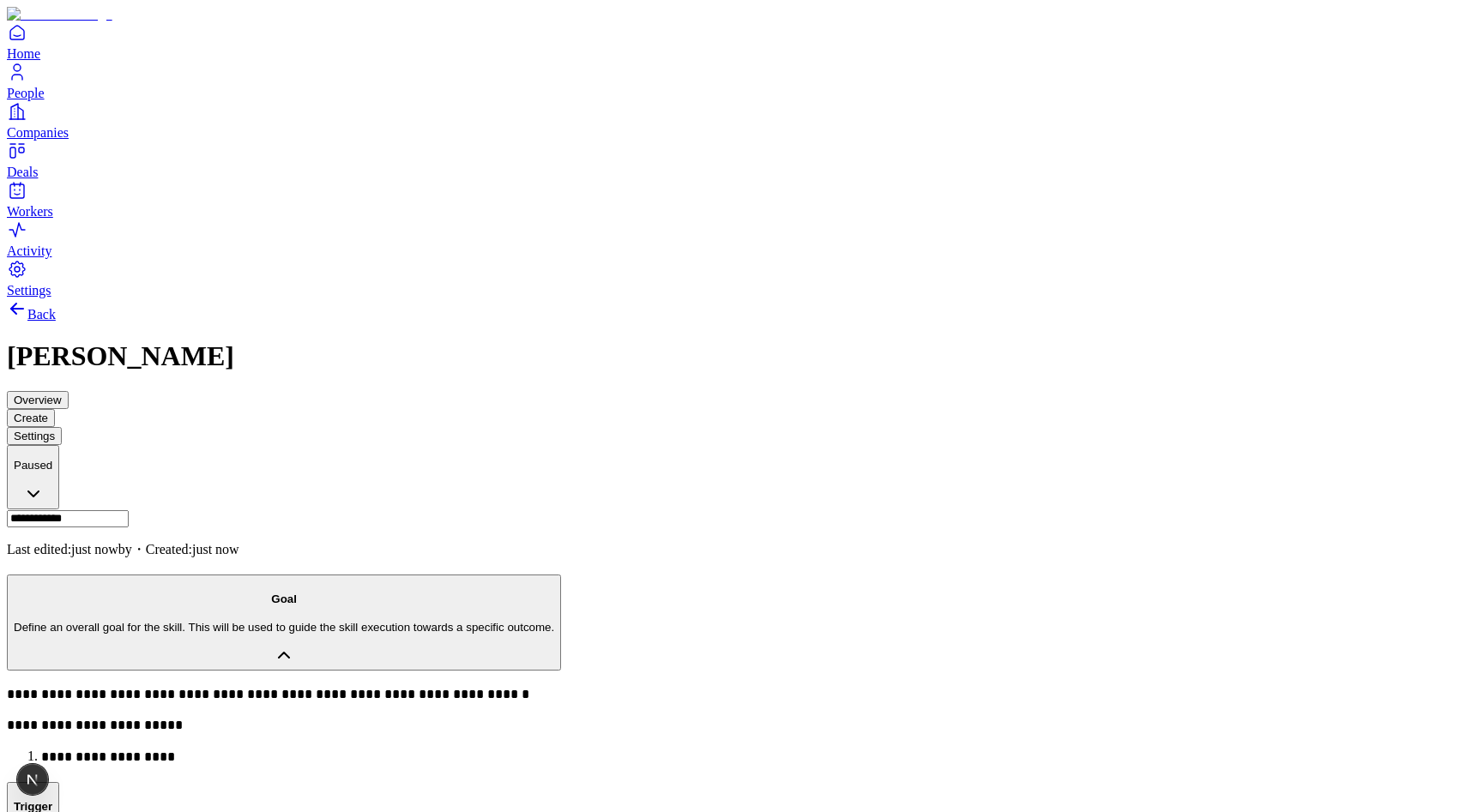 click at bounding box center (20, 880) 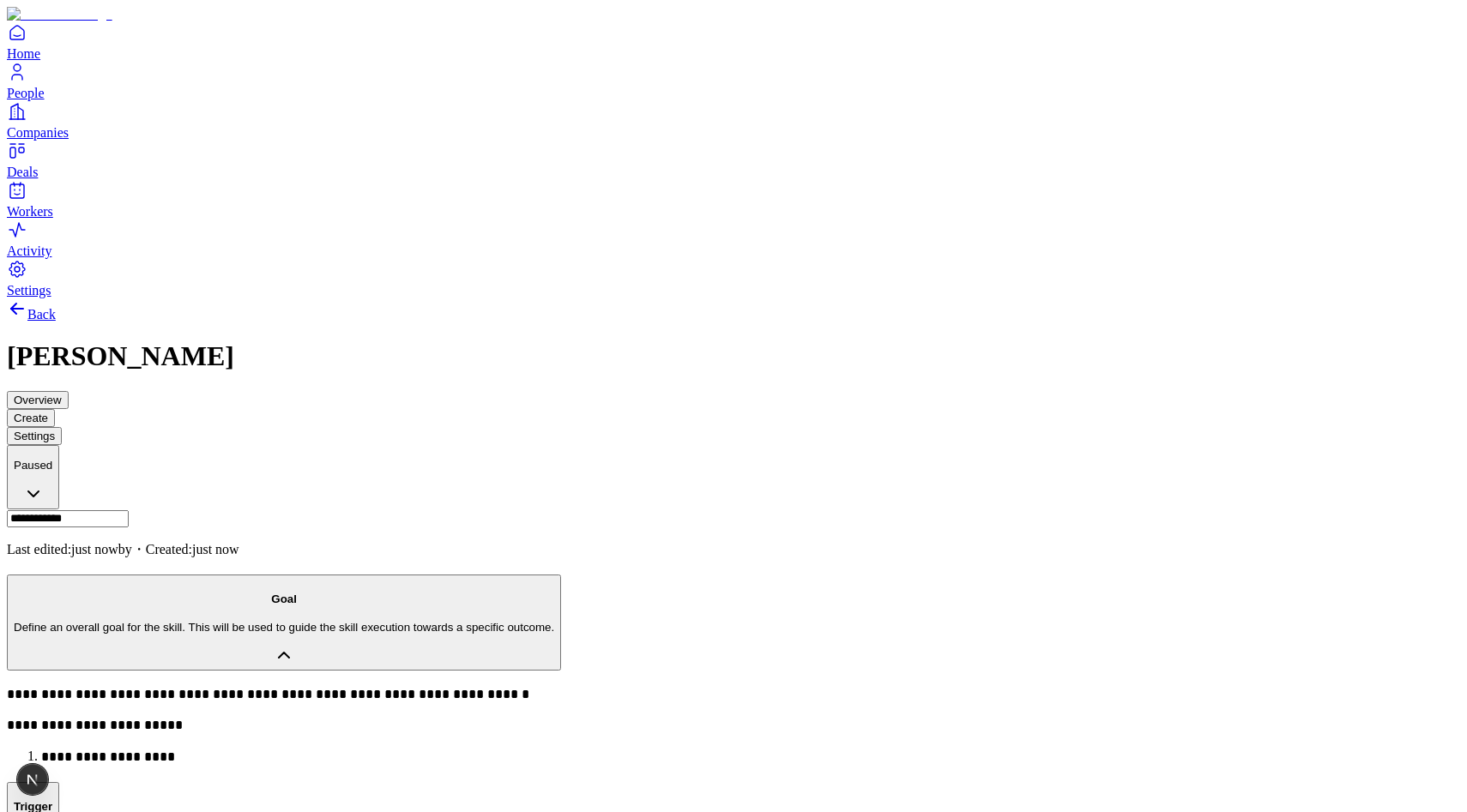 click at bounding box center [734, 2156] 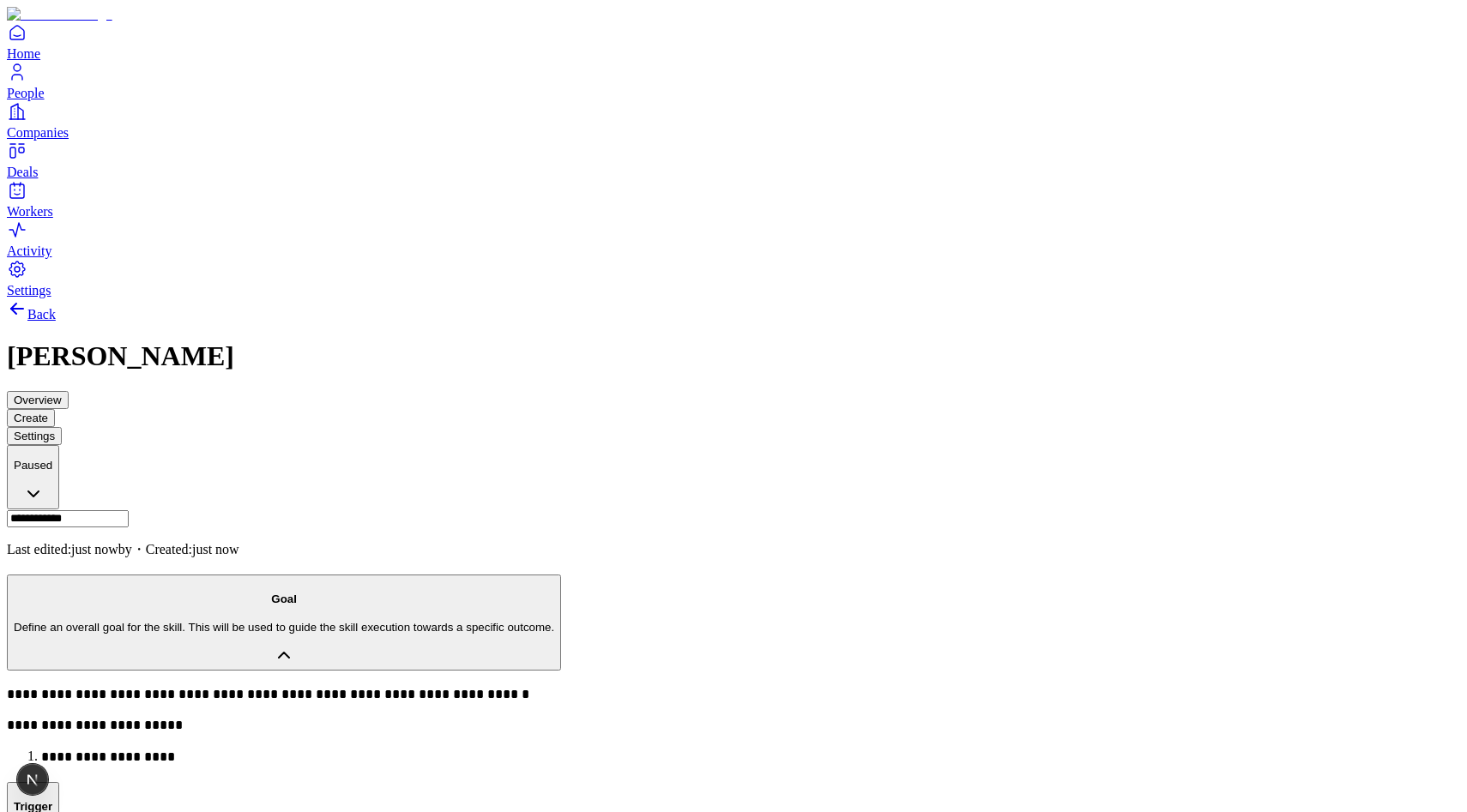 click on "**" at bounding box center [22, 2059] 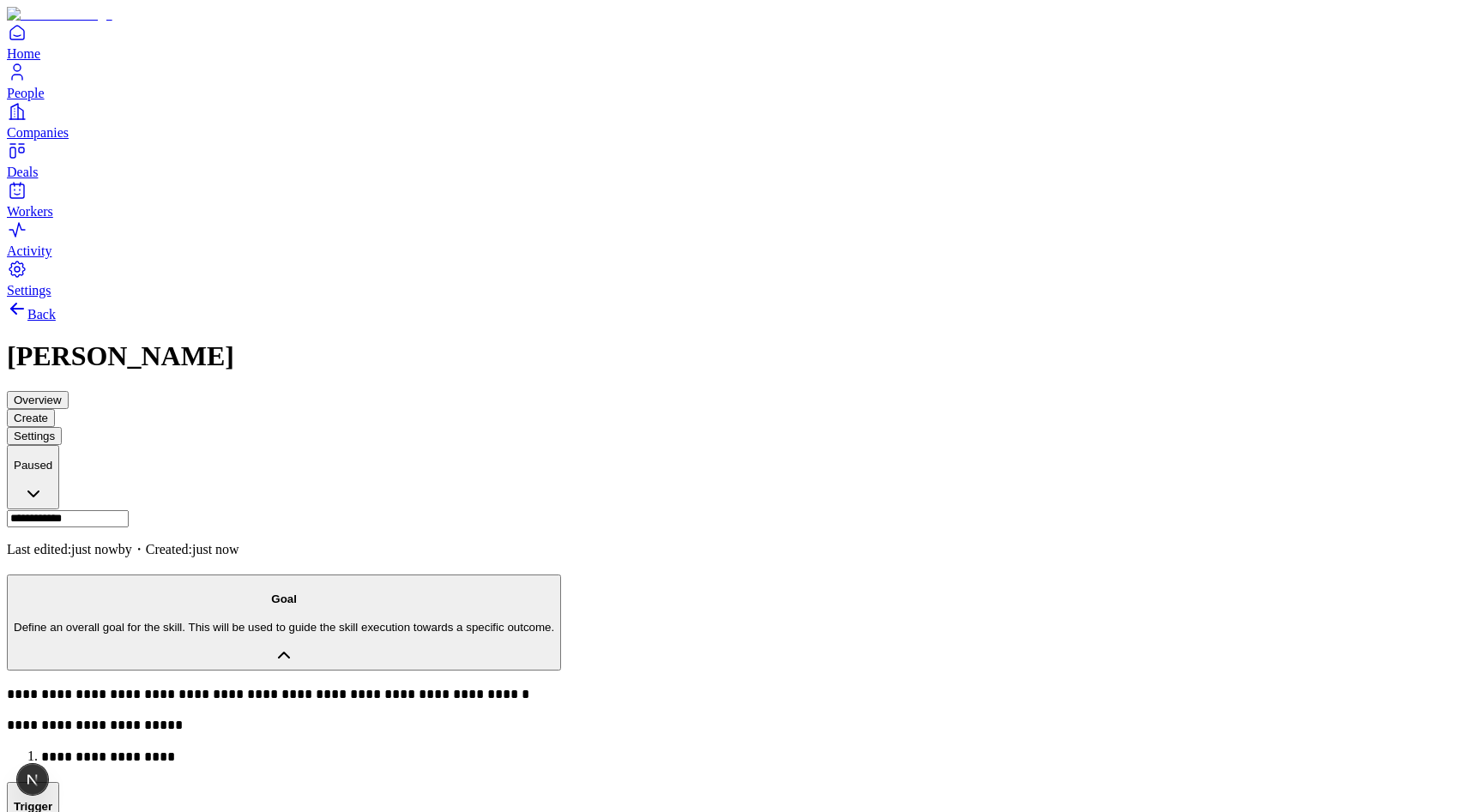 click on "*" at bounding box center (22, 2059) 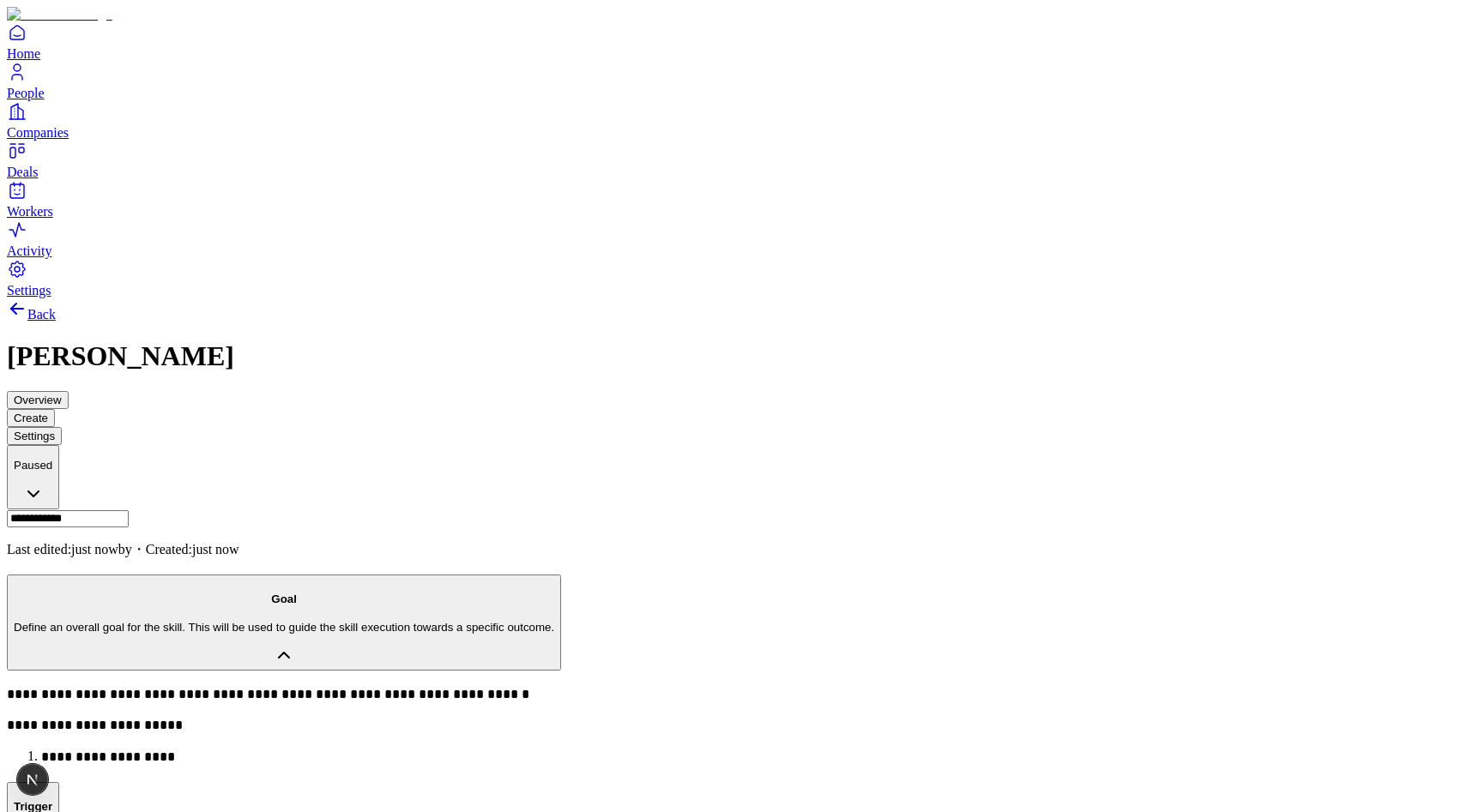 type on "*" 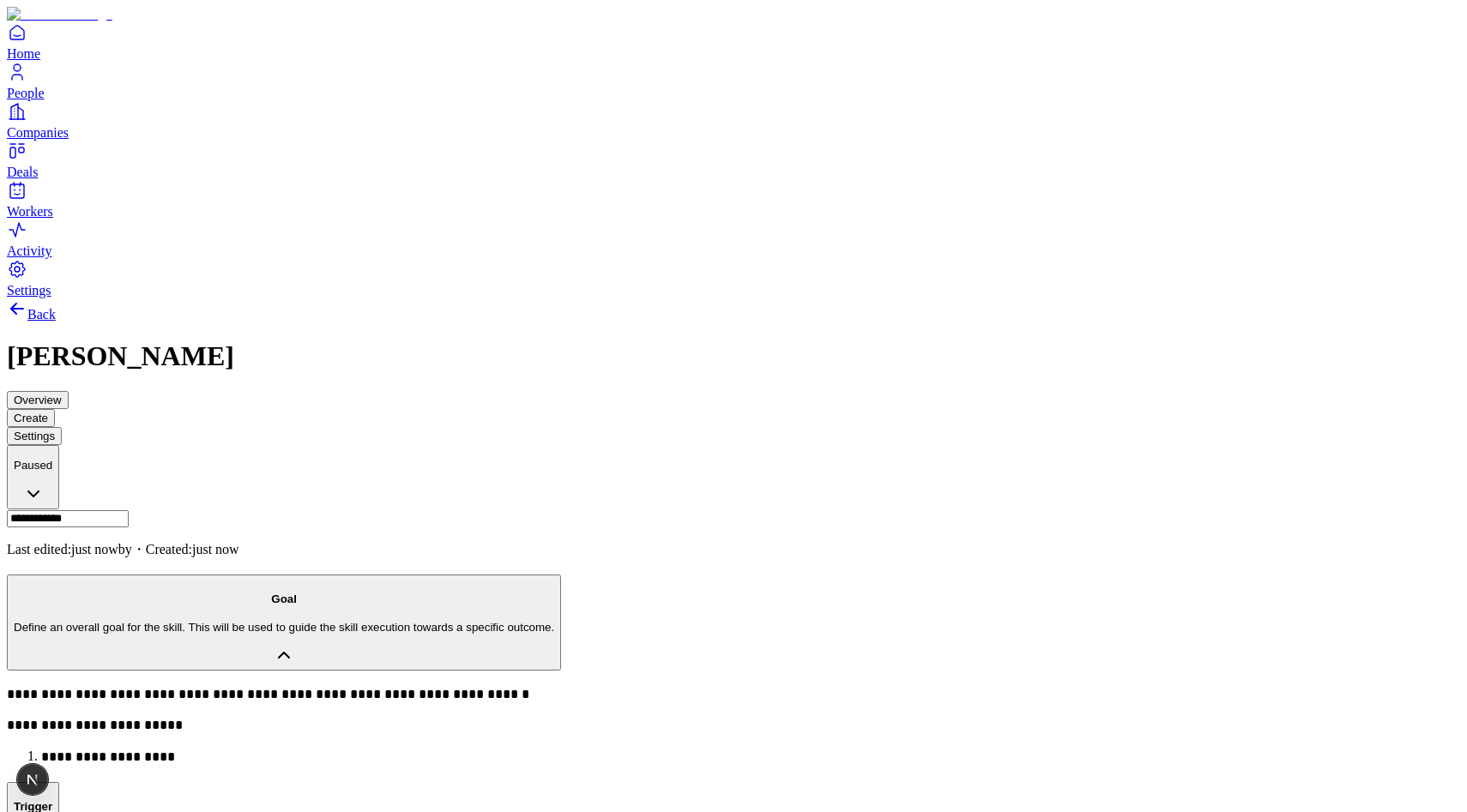 click on "*" at bounding box center [22, 2059] 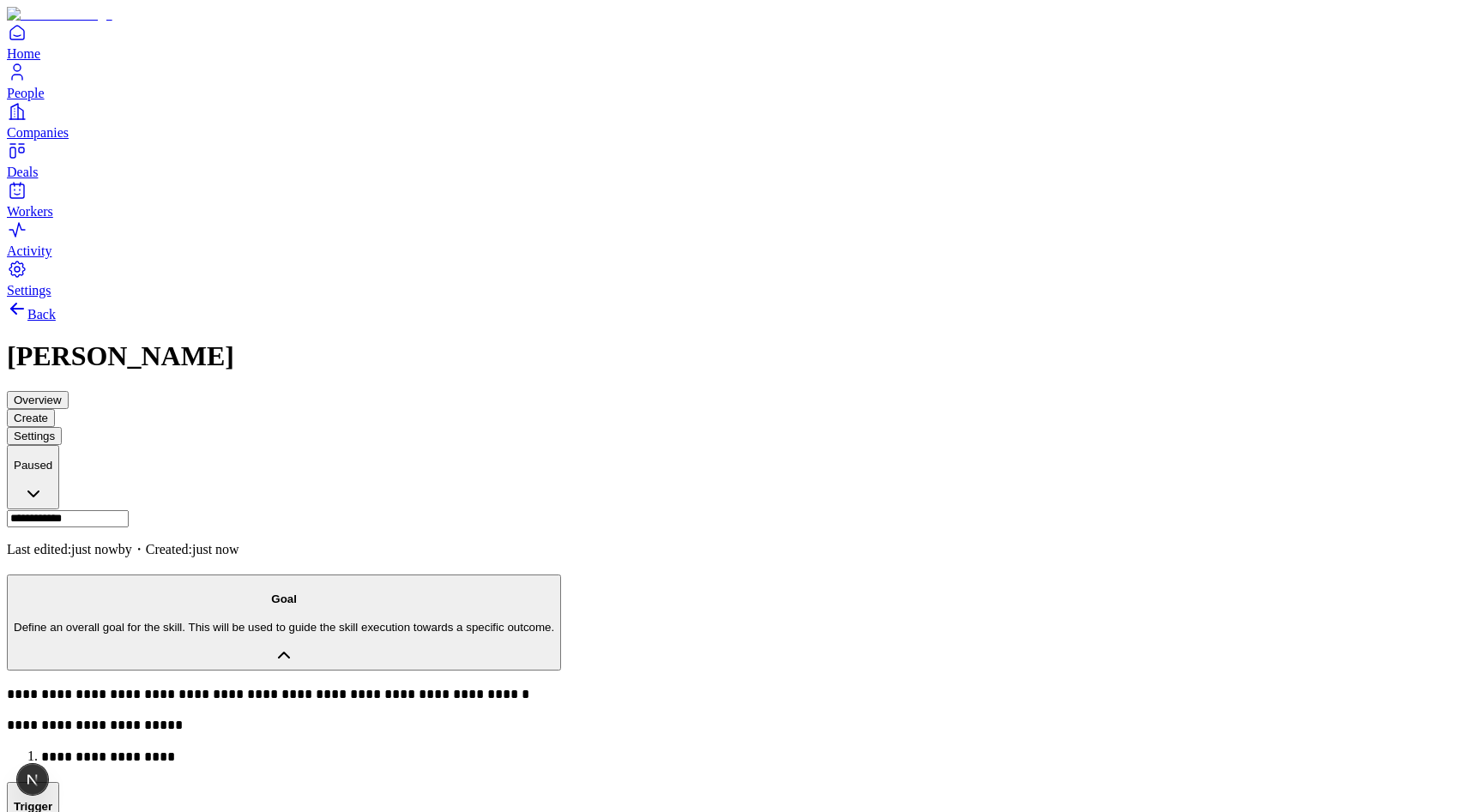 click on "**********" at bounding box center [734, 2158] 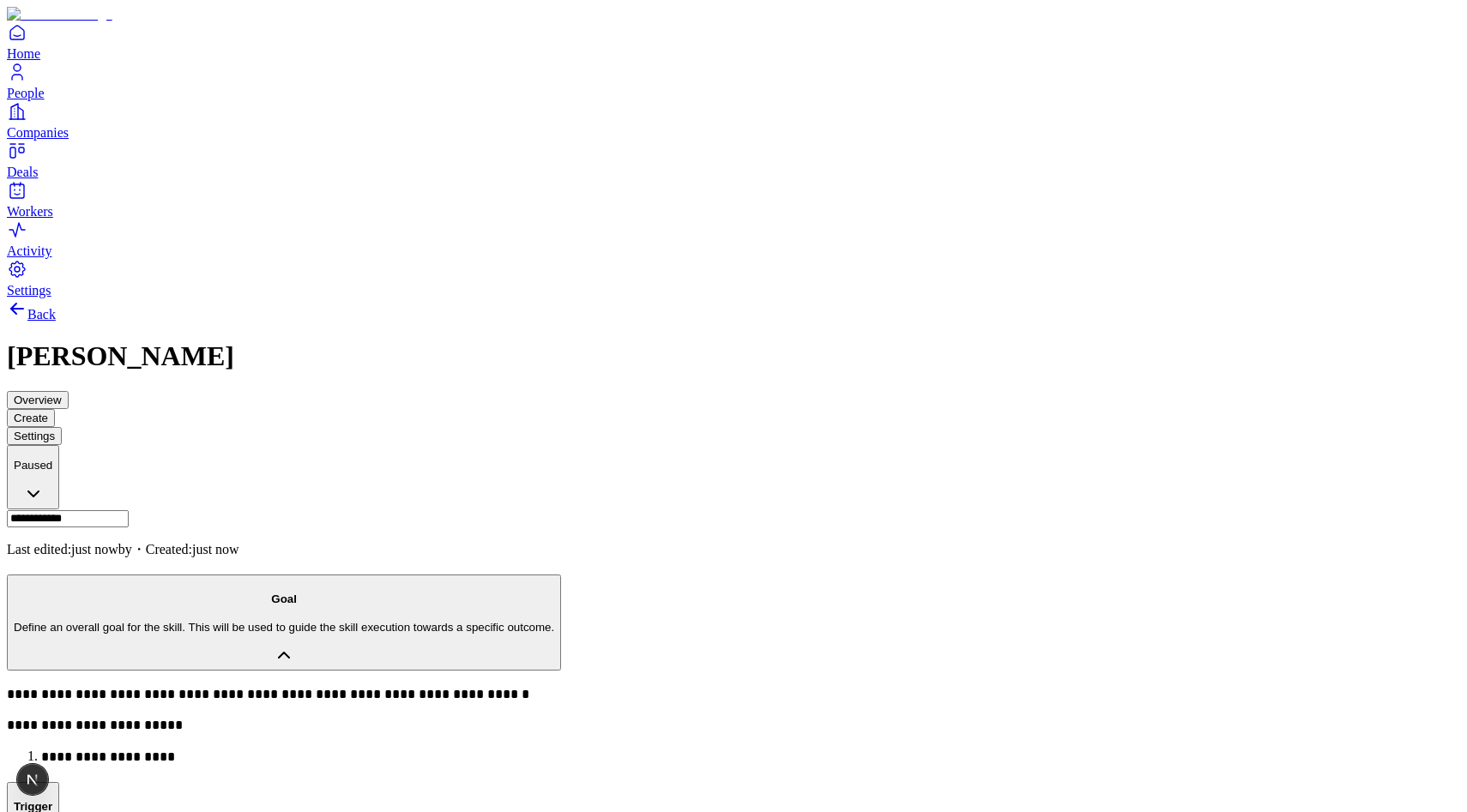 drag, startPoint x: 1268, startPoint y: 459, endPoint x: 953, endPoint y: 454, distance: 315.03968 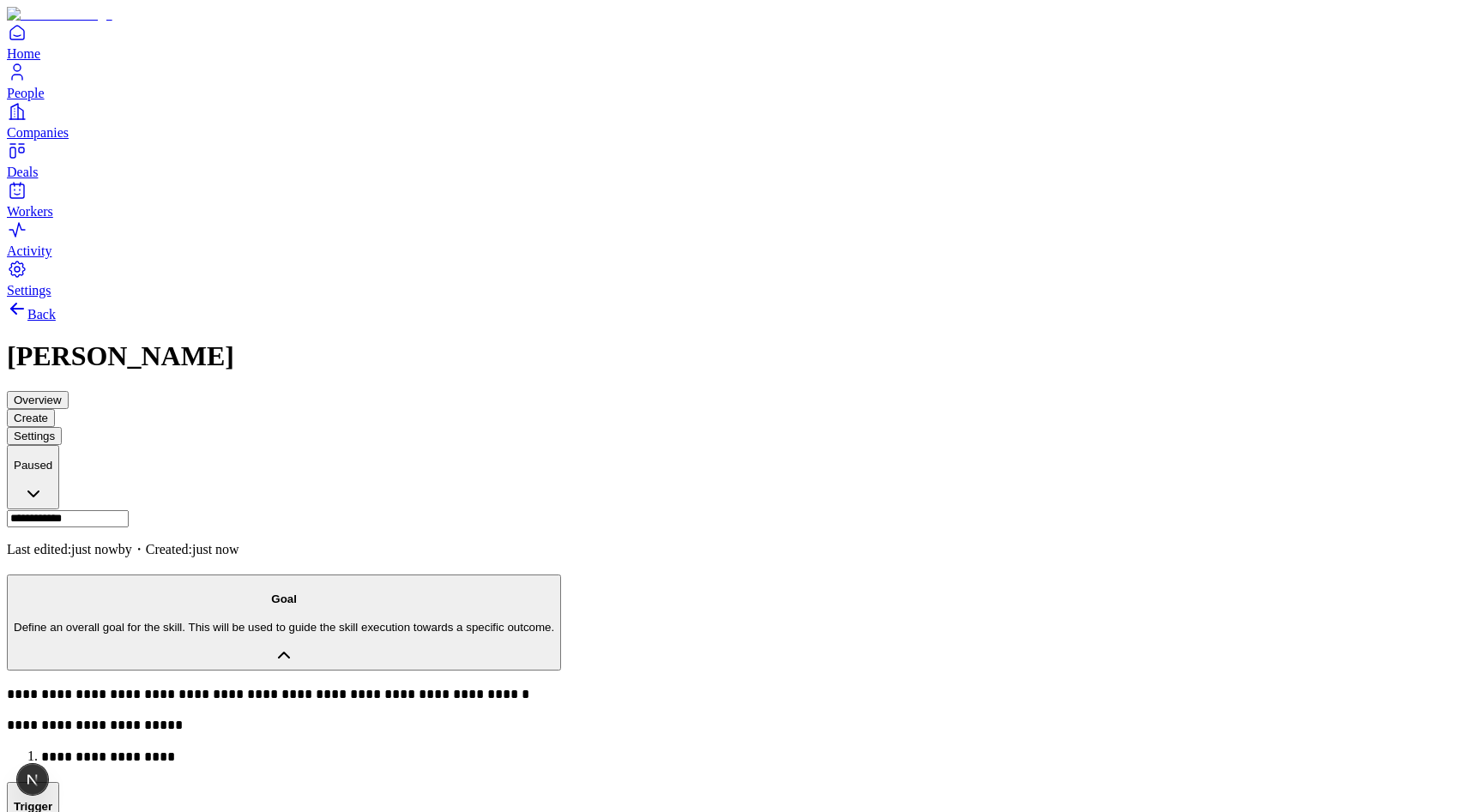 click at bounding box center (734, 2158) 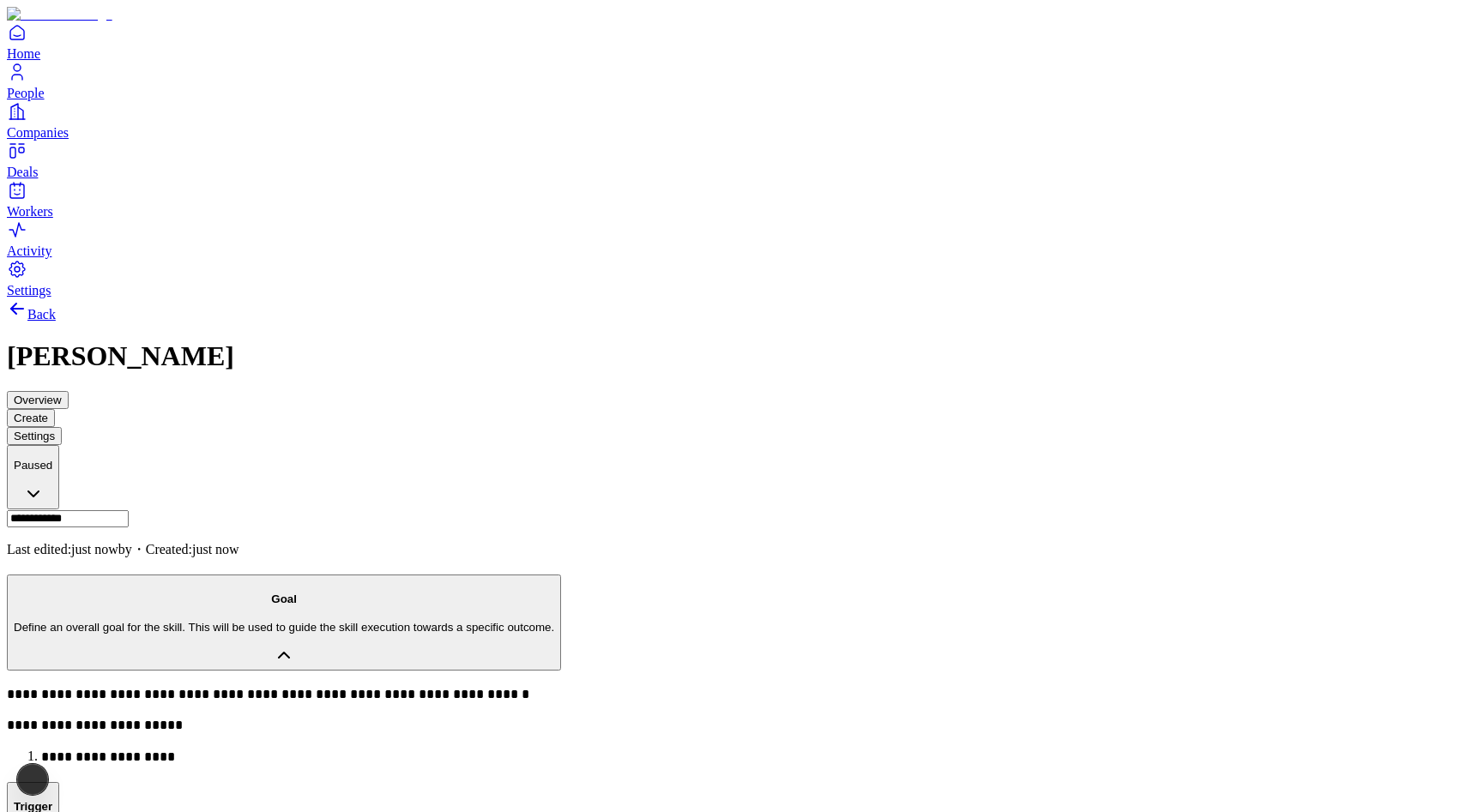 scroll, scrollTop: 215, scrollLeft: 0, axis: vertical 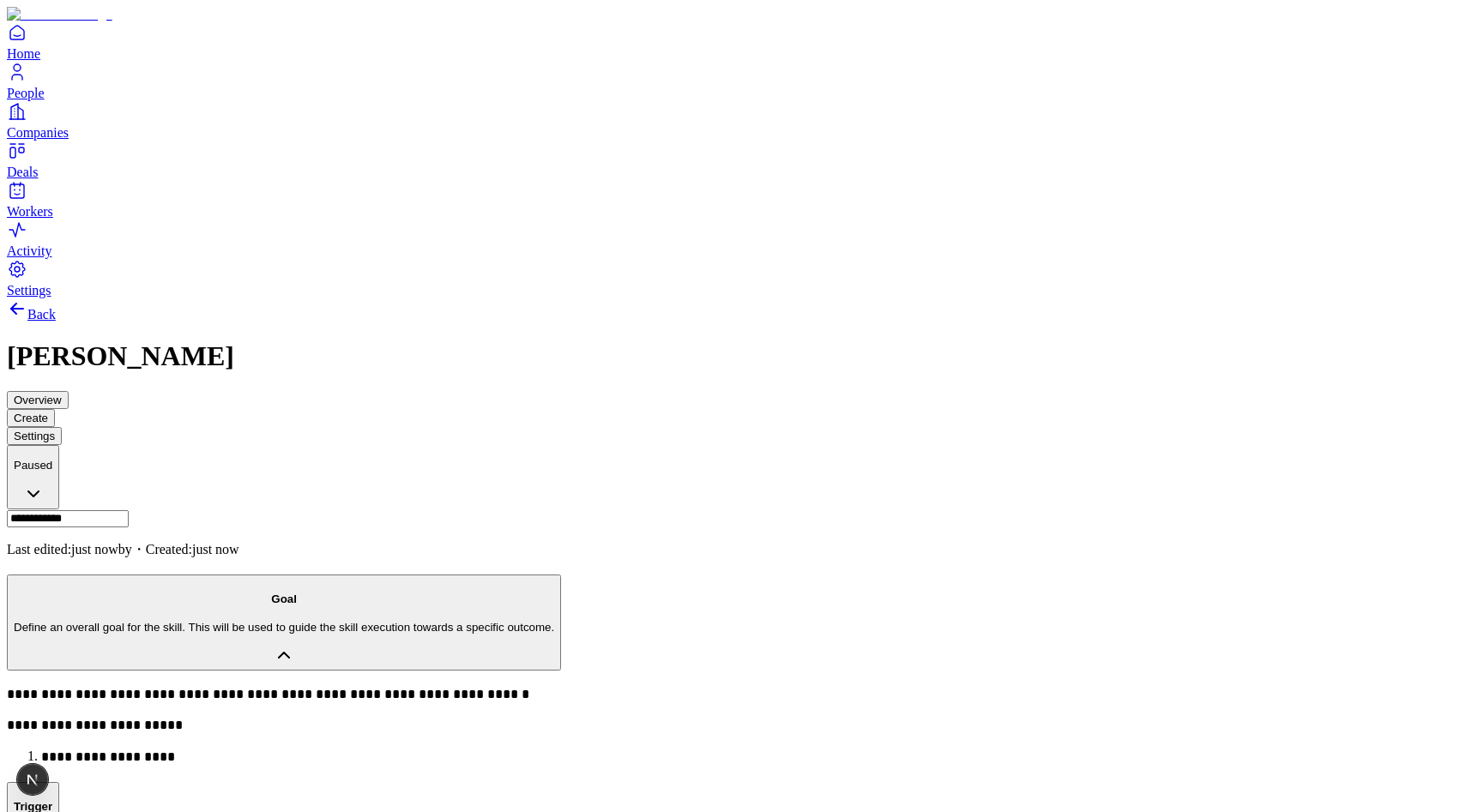 click on "Run Test" at bounding box center [36, 2502] 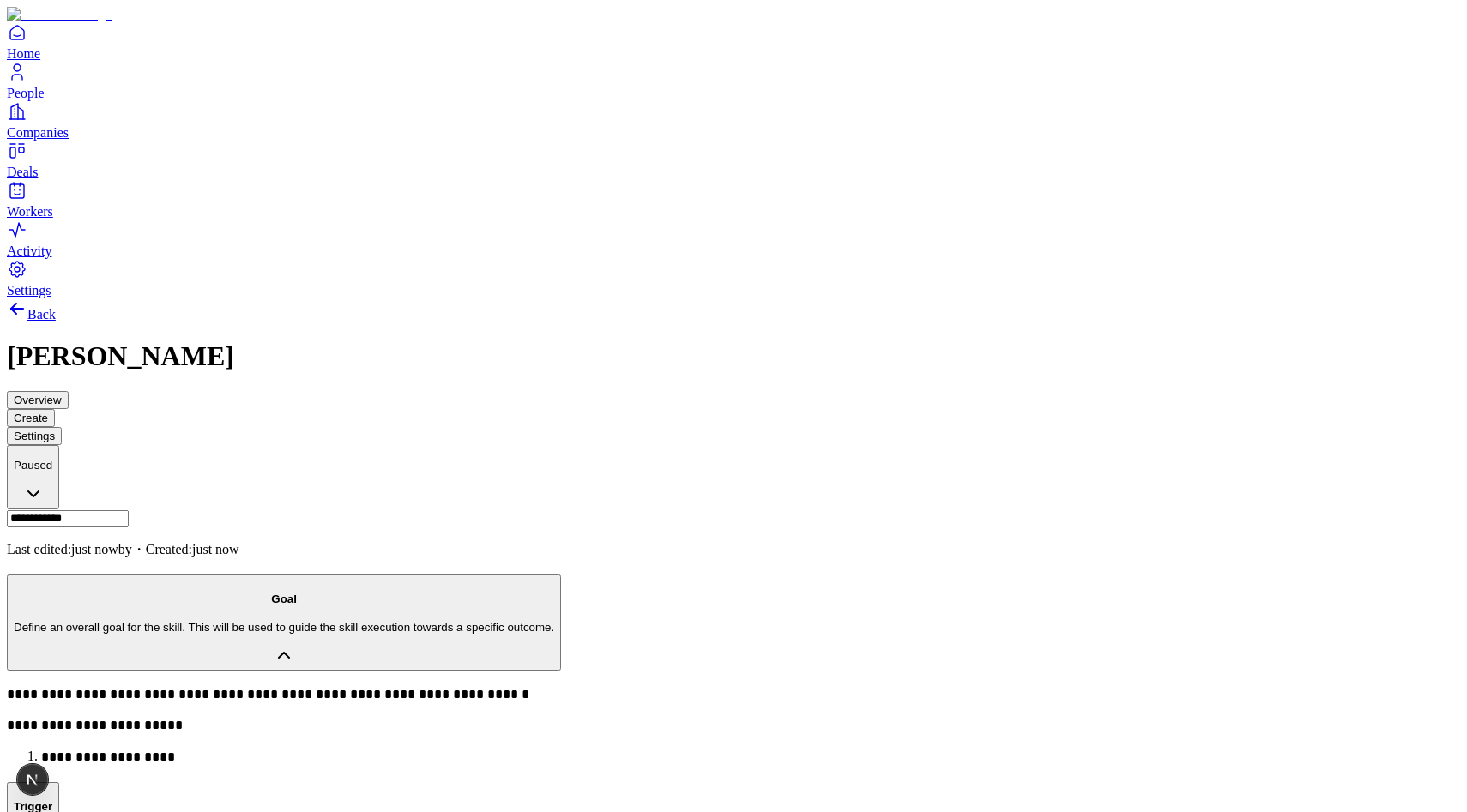 click on "**********" at bounding box center [734, 2158] 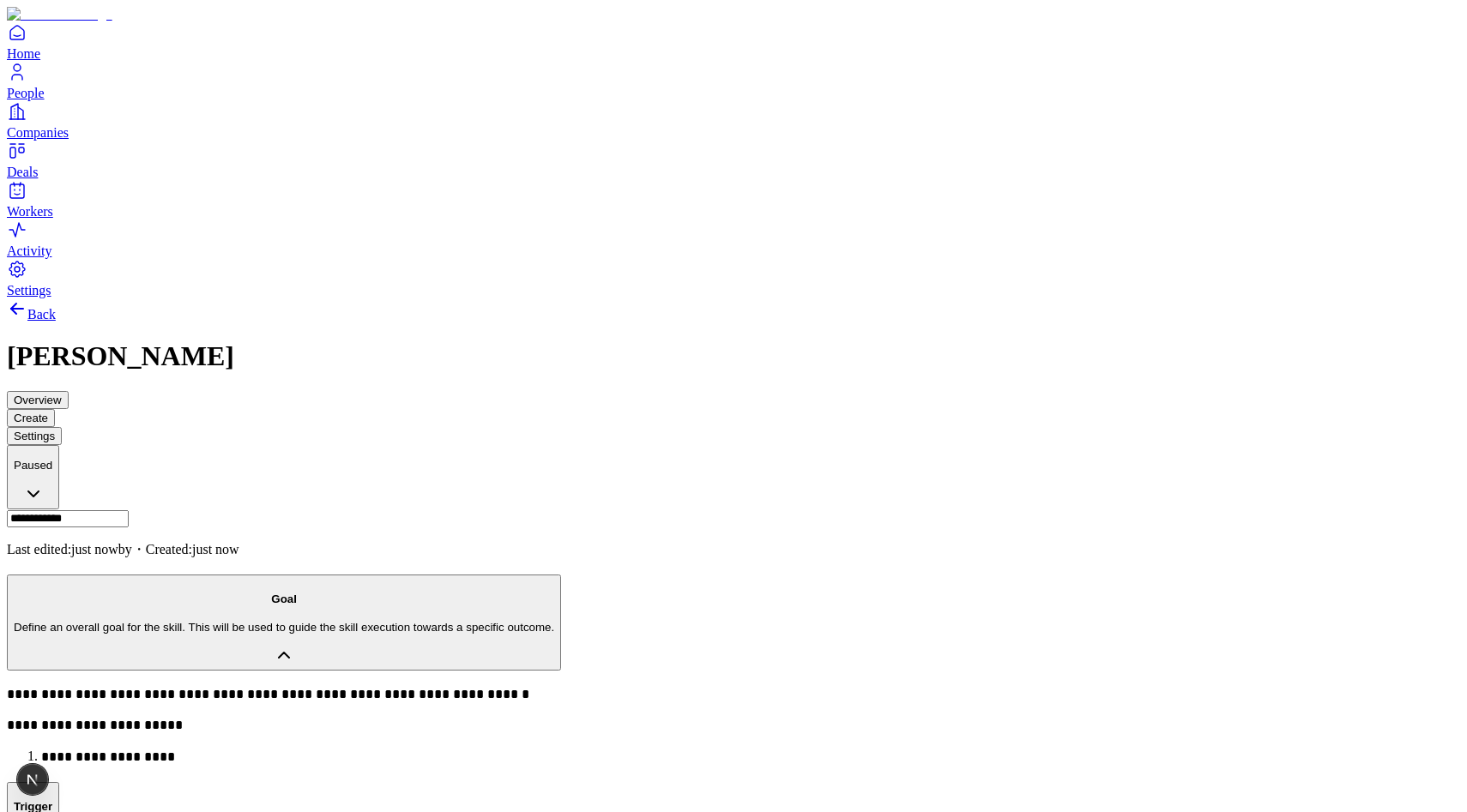 scroll, scrollTop: 215, scrollLeft: 0, axis: vertical 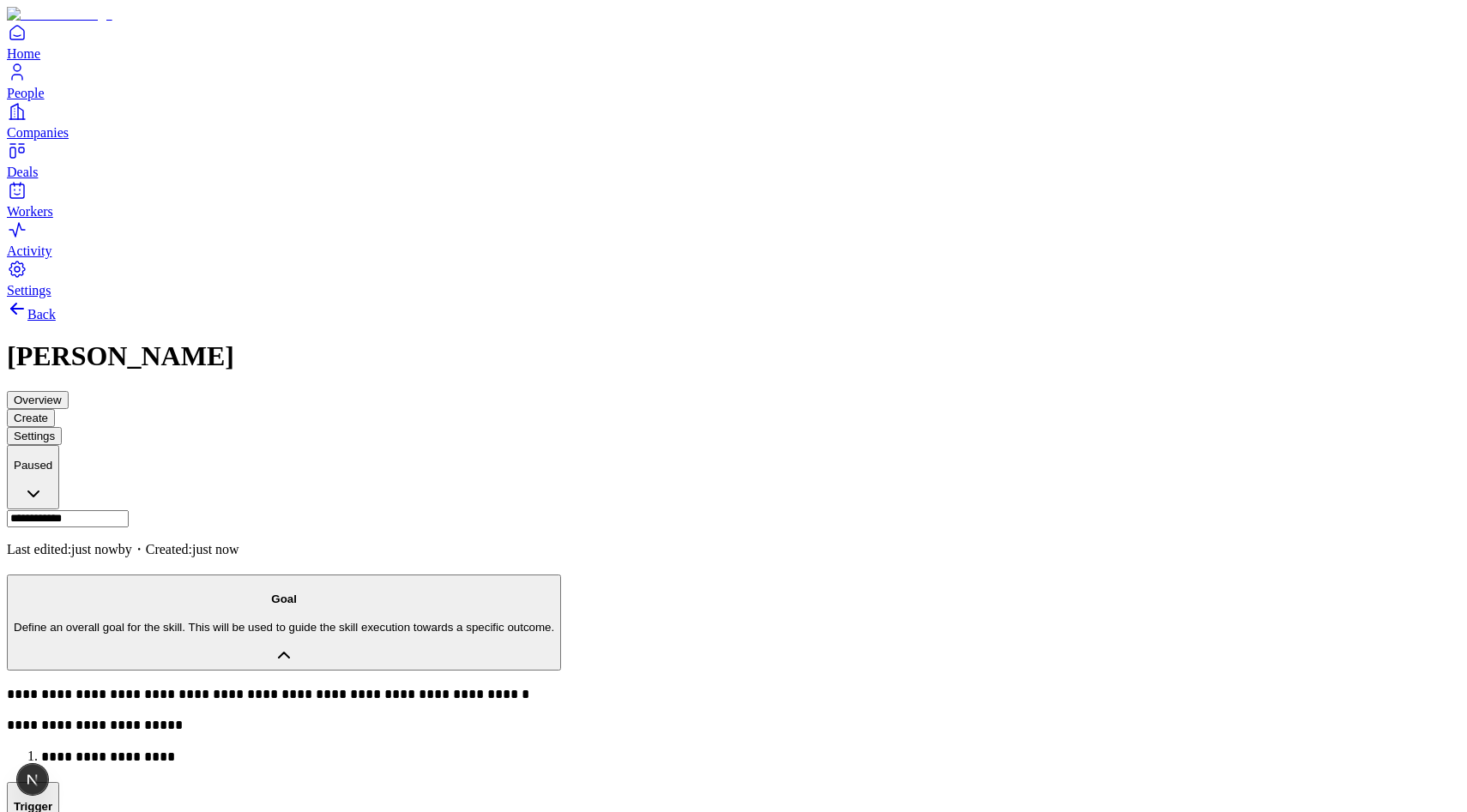 click on "Run Test" at bounding box center (36, 2502) 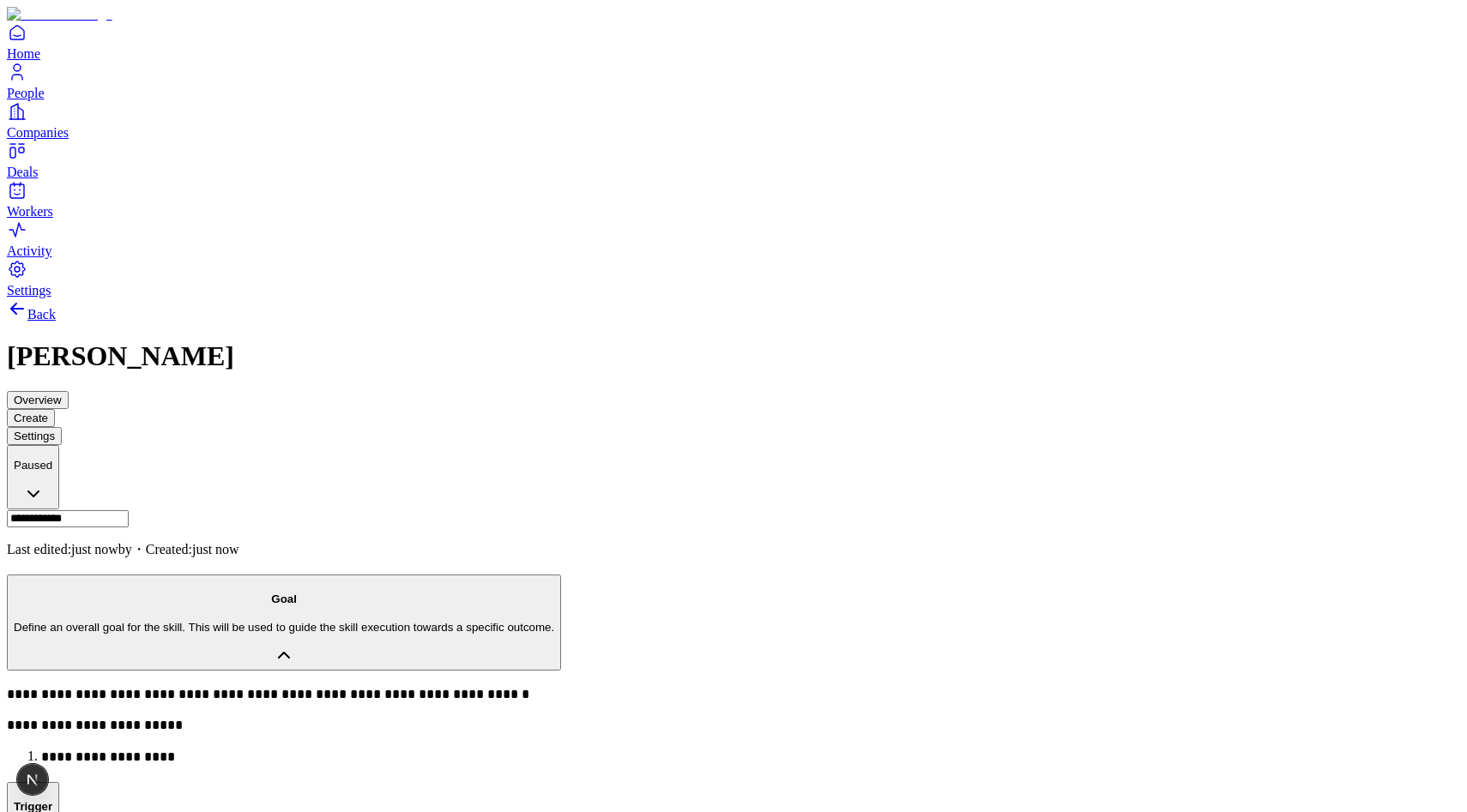 scroll, scrollTop: 215, scrollLeft: 0, axis: vertical 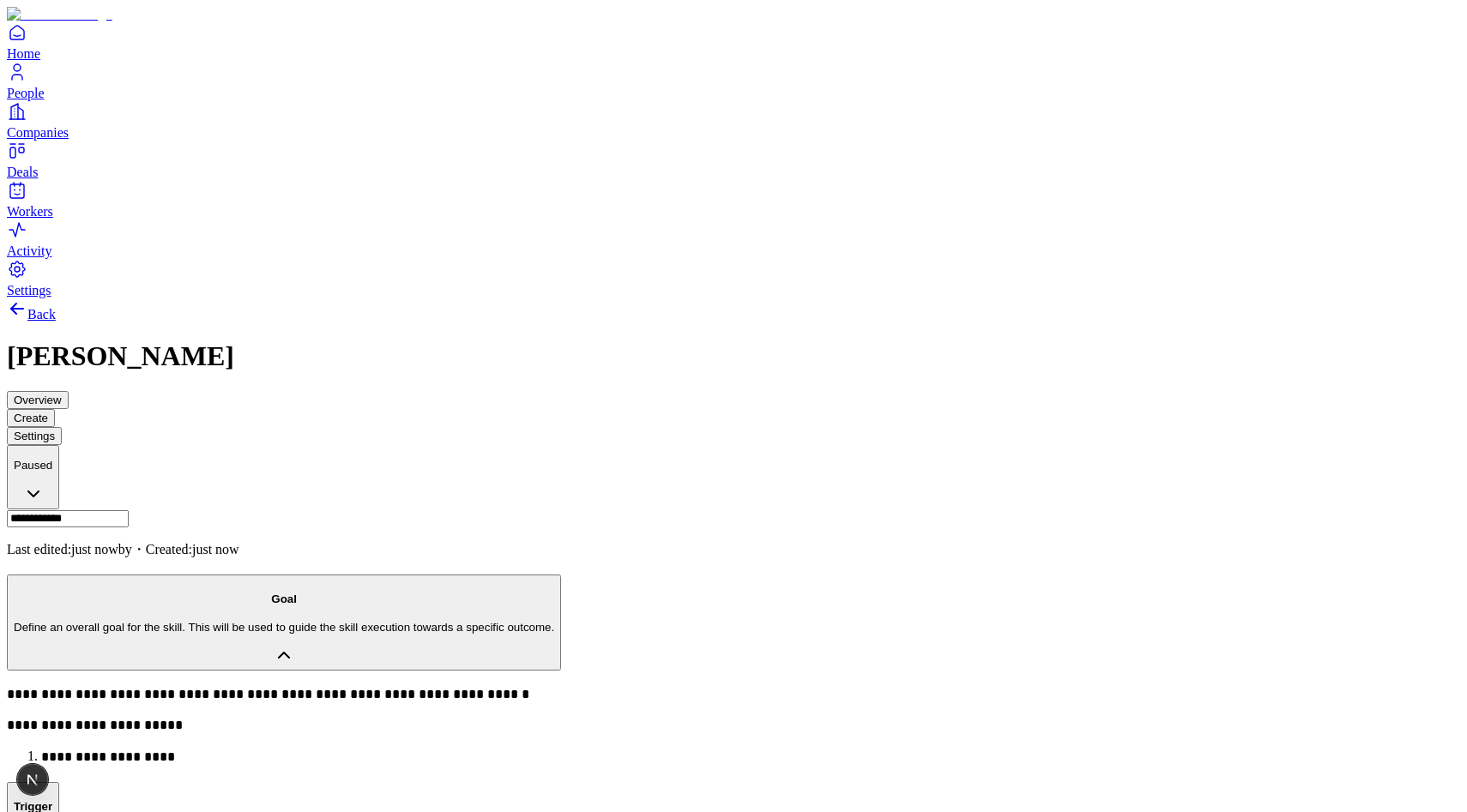 click on "Run Test" at bounding box center (36, 2502) 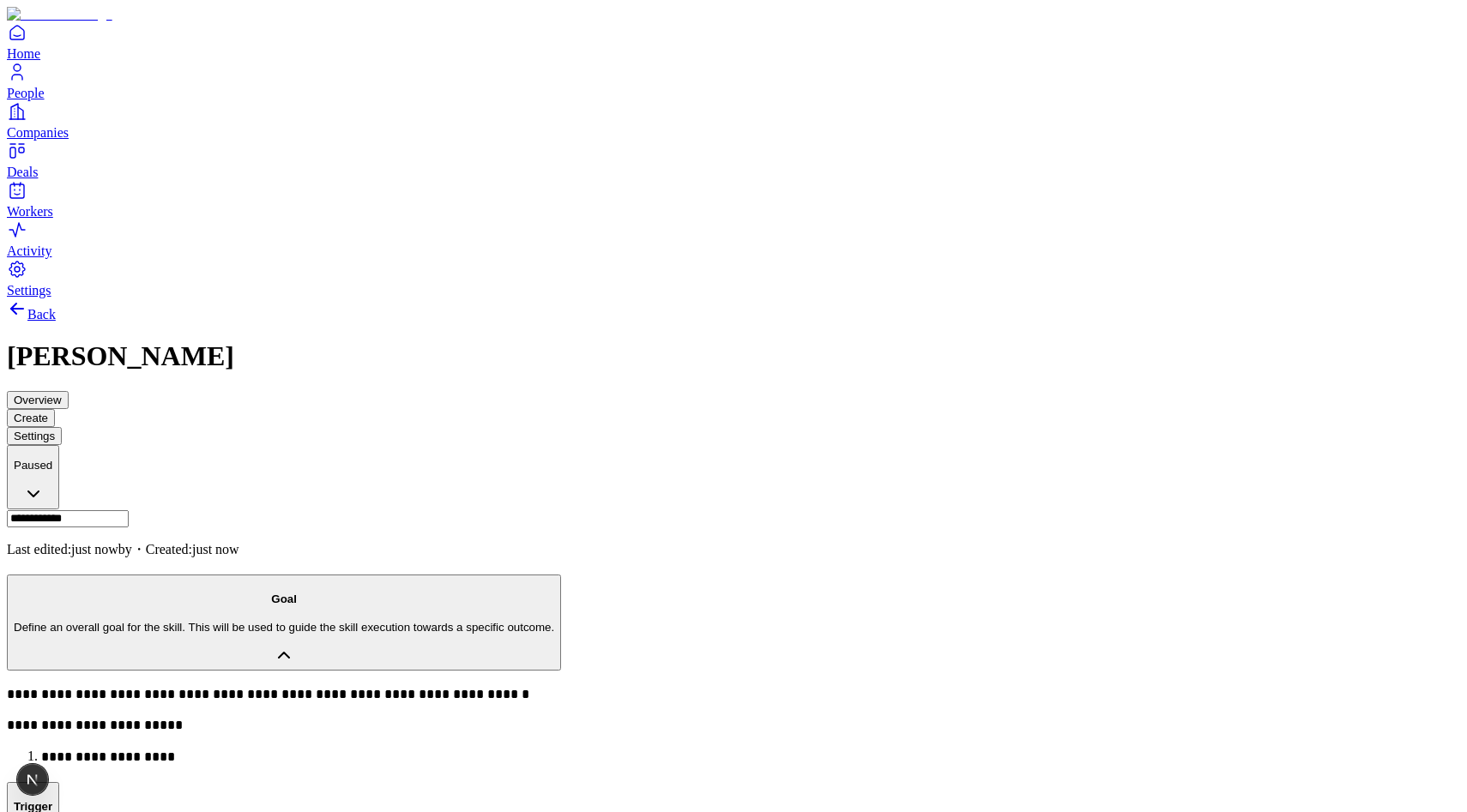 scroll, scrollTop: 653, scrollLeft: 0, axis: vertical 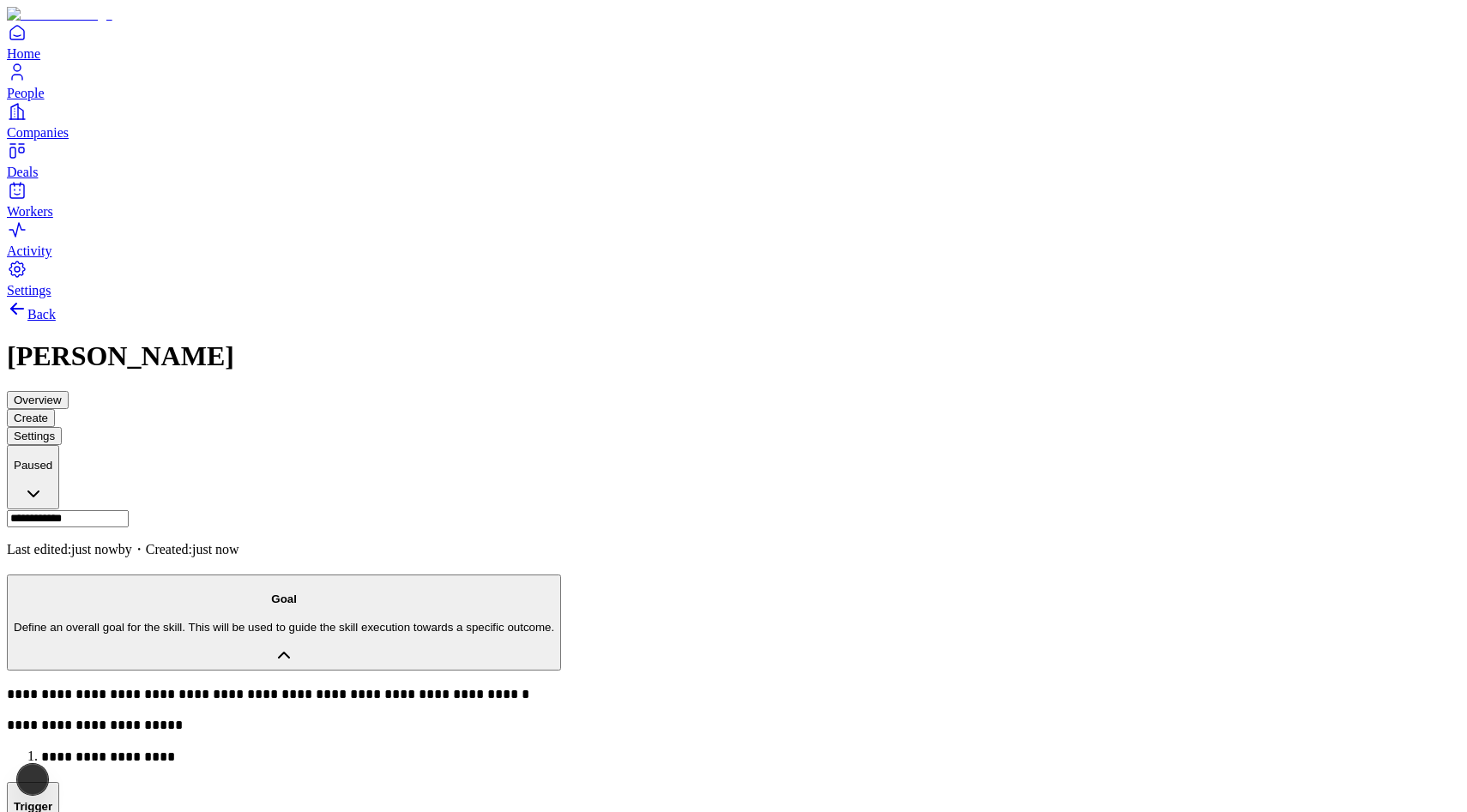 click on "Person Search" at bounding box center (734, 994) 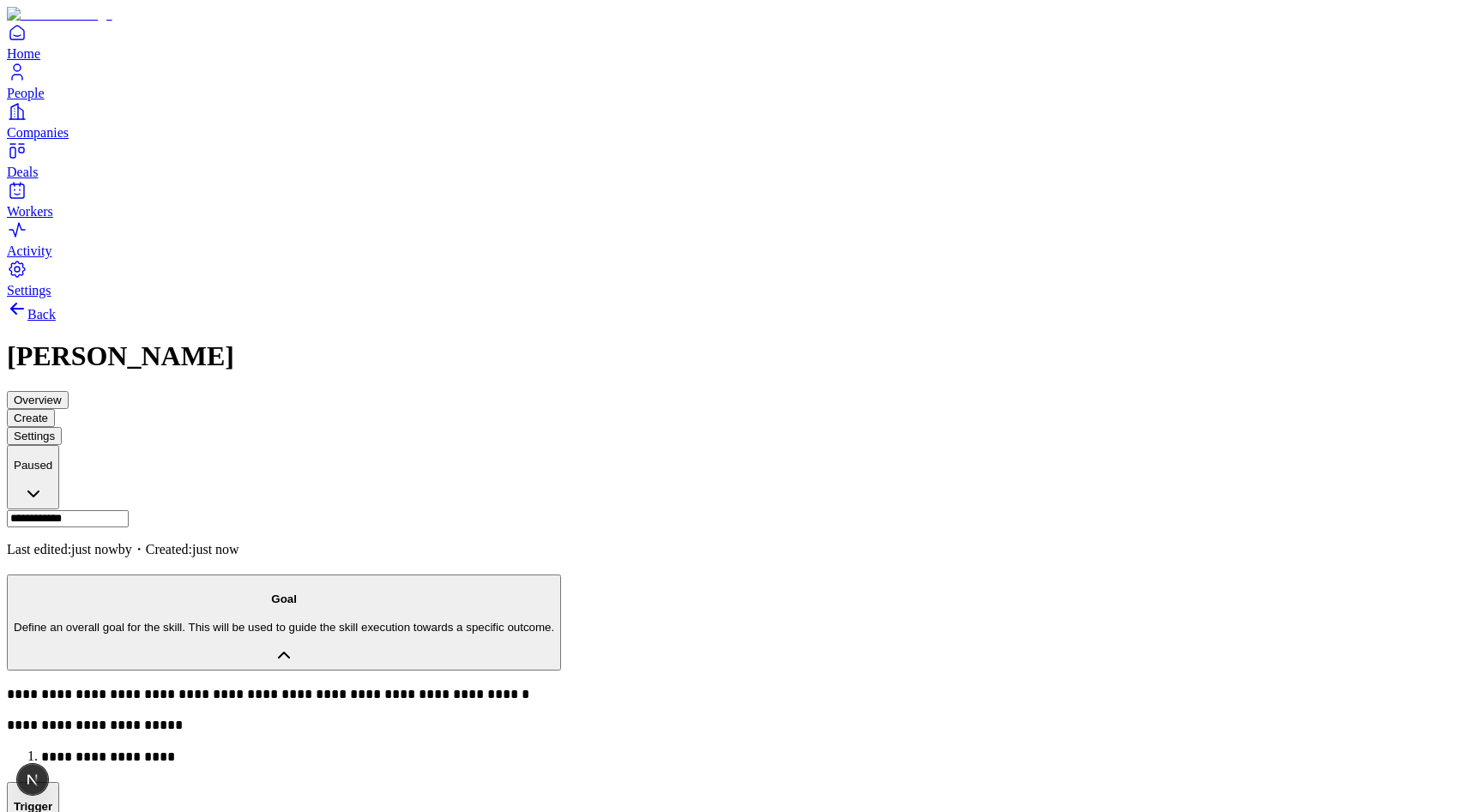 click on "**" at bounding box center [22, 2059] 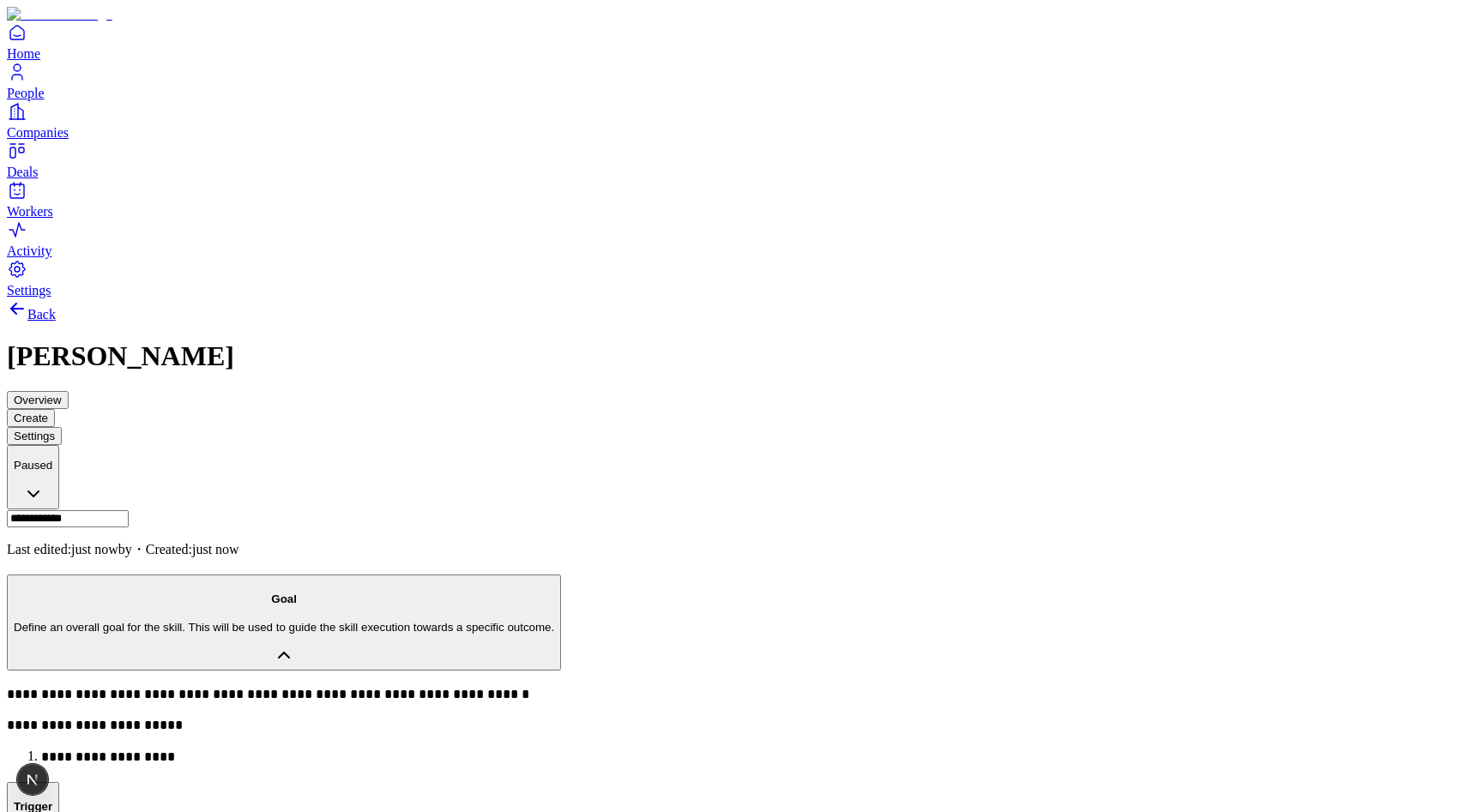 click on "**" at bounding box center (22, 2059) 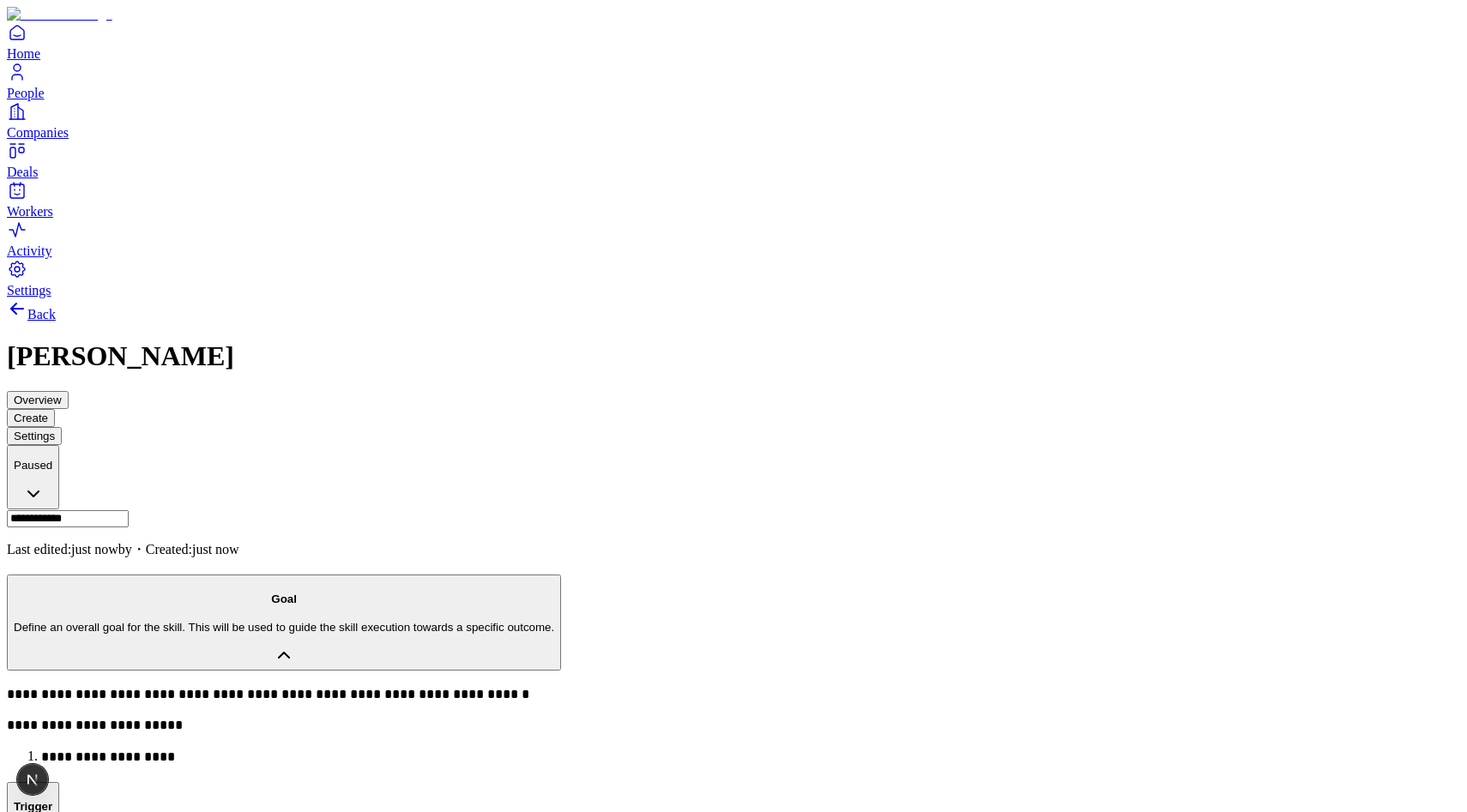 click on "Test Search" at bounding box center [45, 2278] 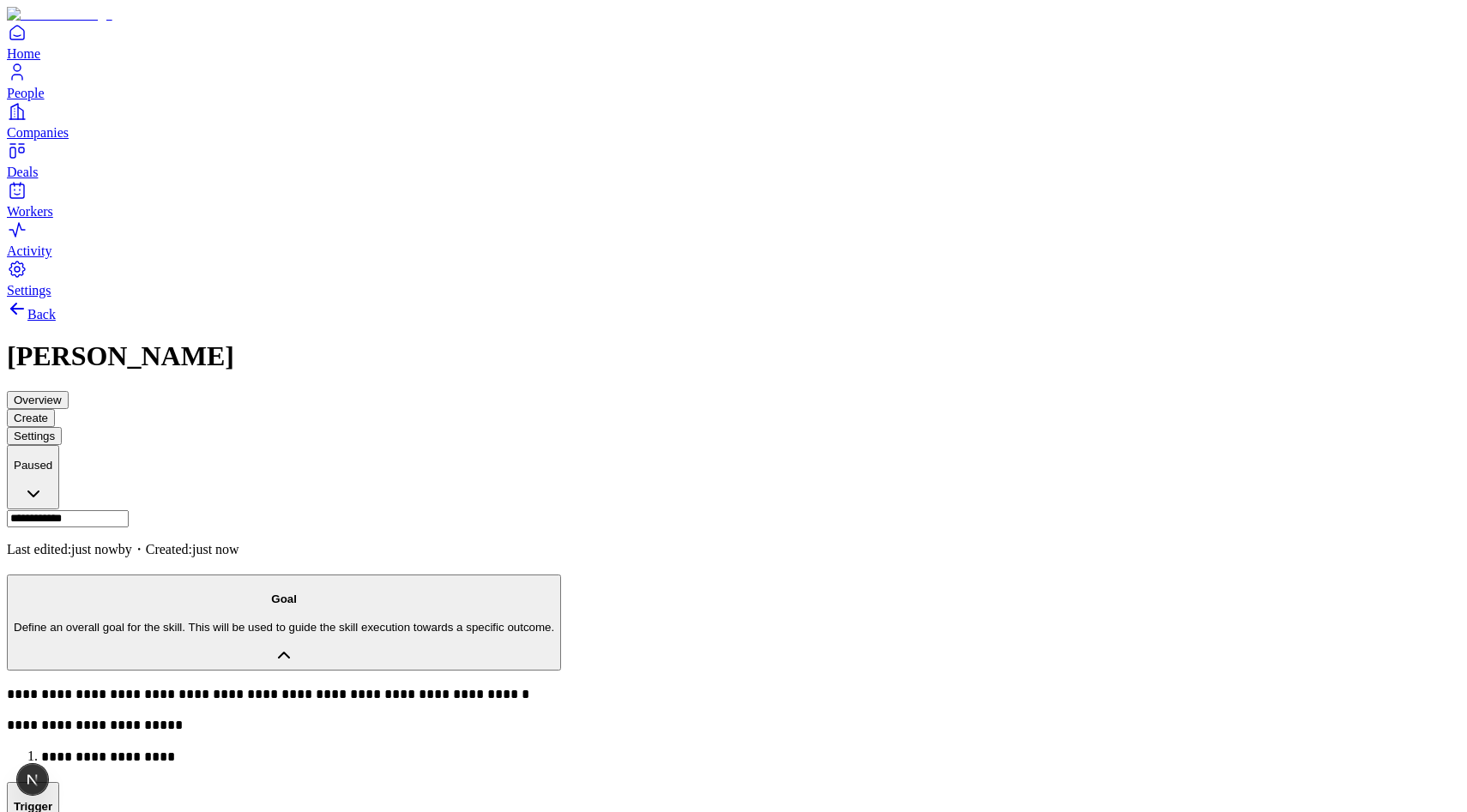 scroll, scrollTop: 215, scrollLeft: 0, axis: vertical 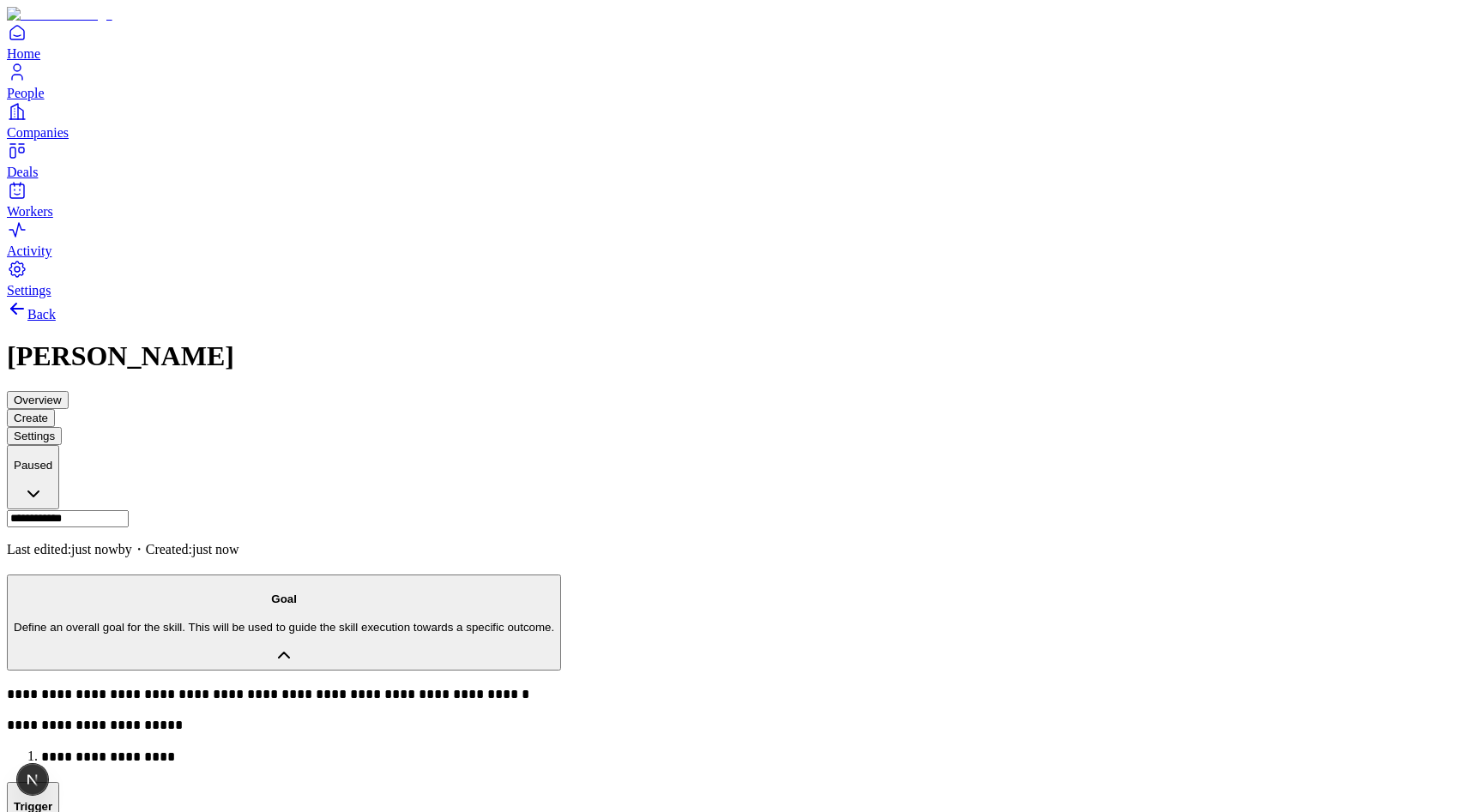 click on "Run Test" at bounding box center (36, 2502) 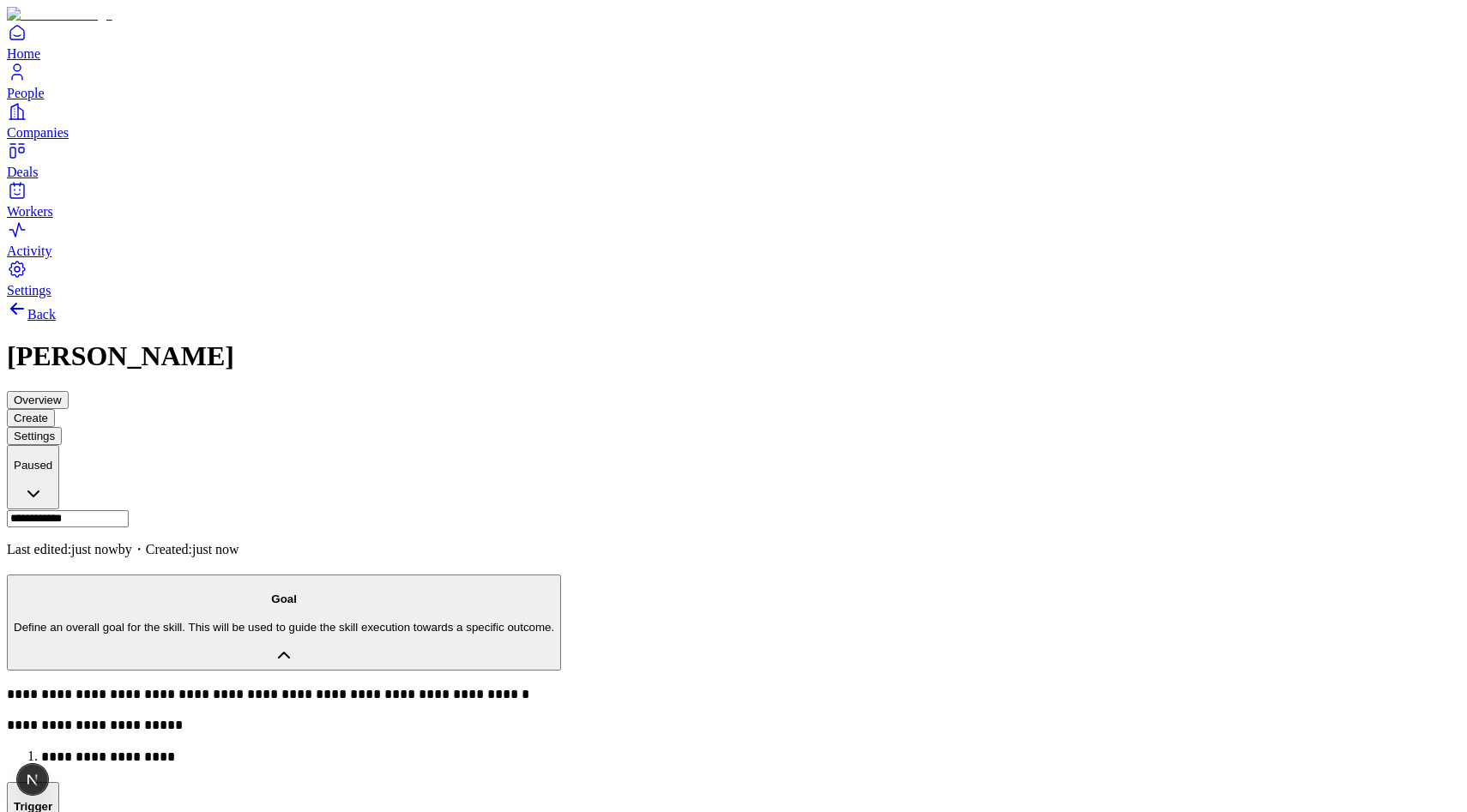 scroll, scrollTop: 127, scrollLeft: 0, axis: vertical 